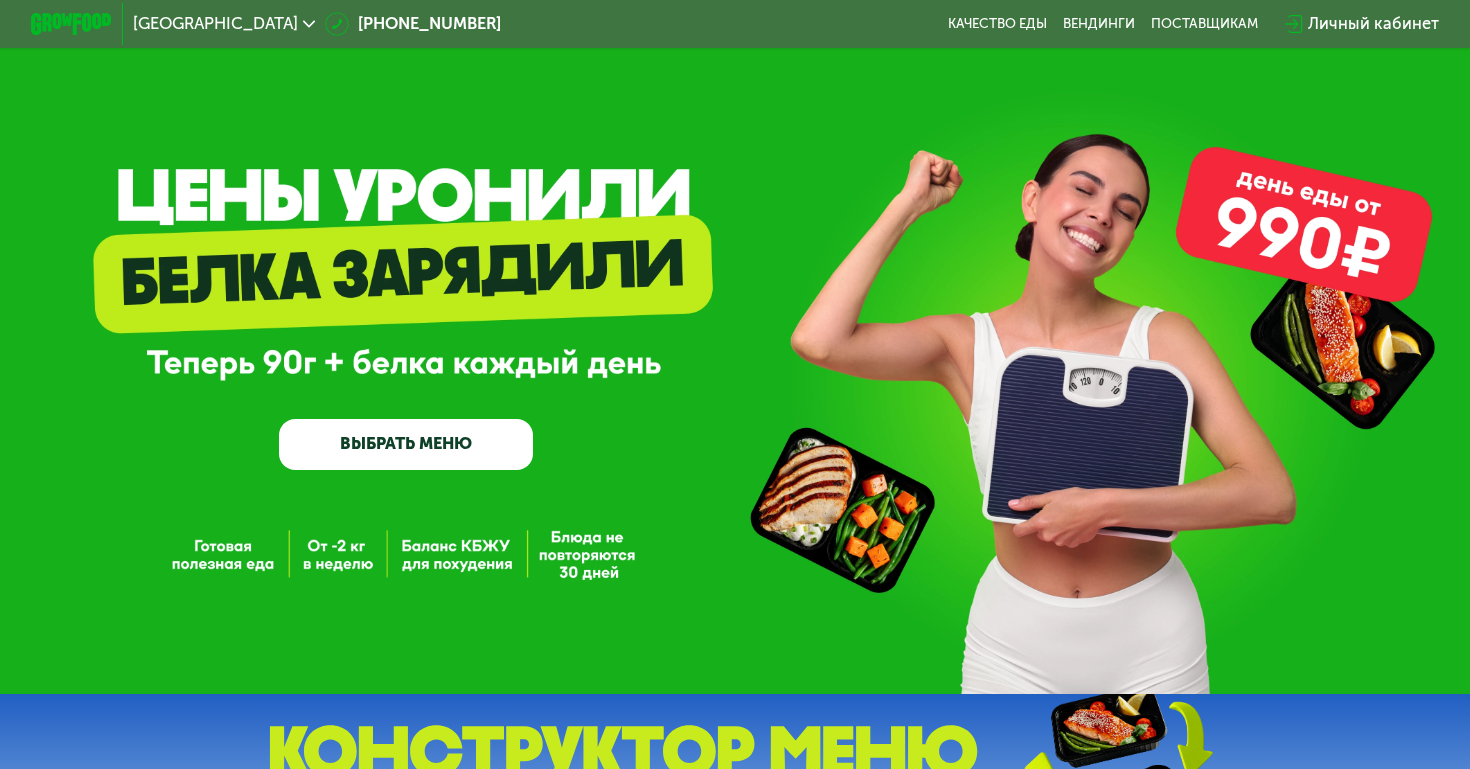 scroll, scrollTop: 0, scrollLeft: 0, axis: both 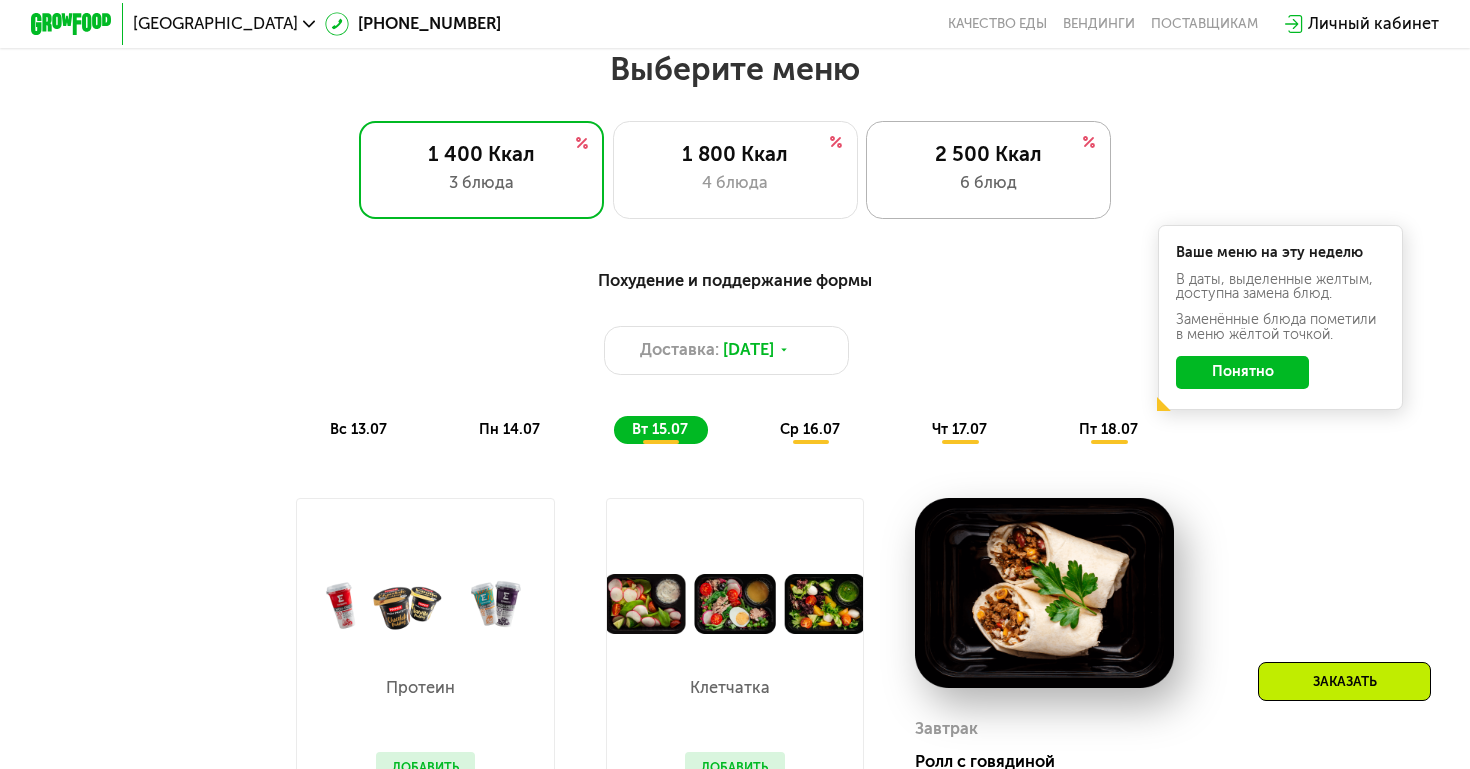click on "2 500 Ккал" at bounding box center [988, 154] 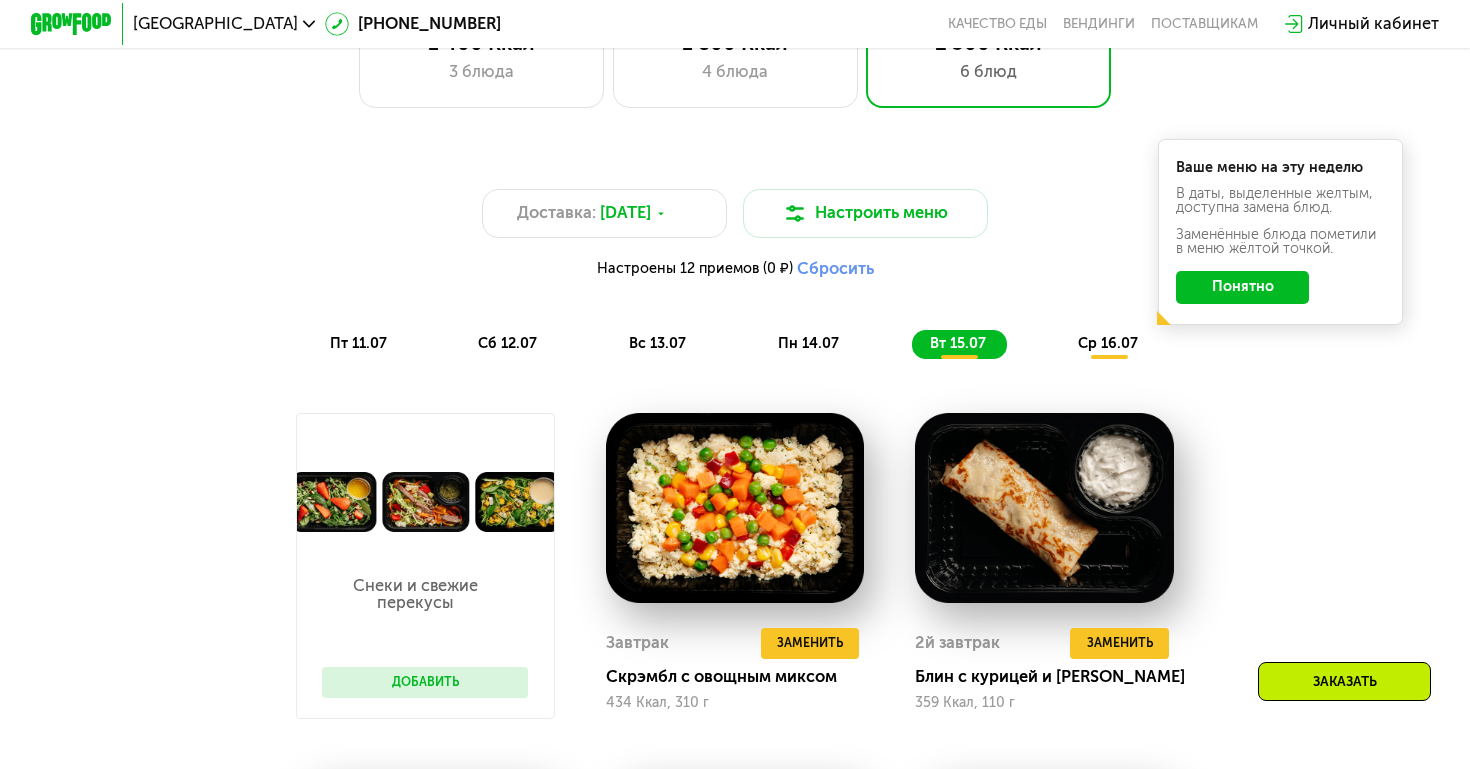 scroll, scrollTop: 986, scrollLeft: 0, axis: vertical 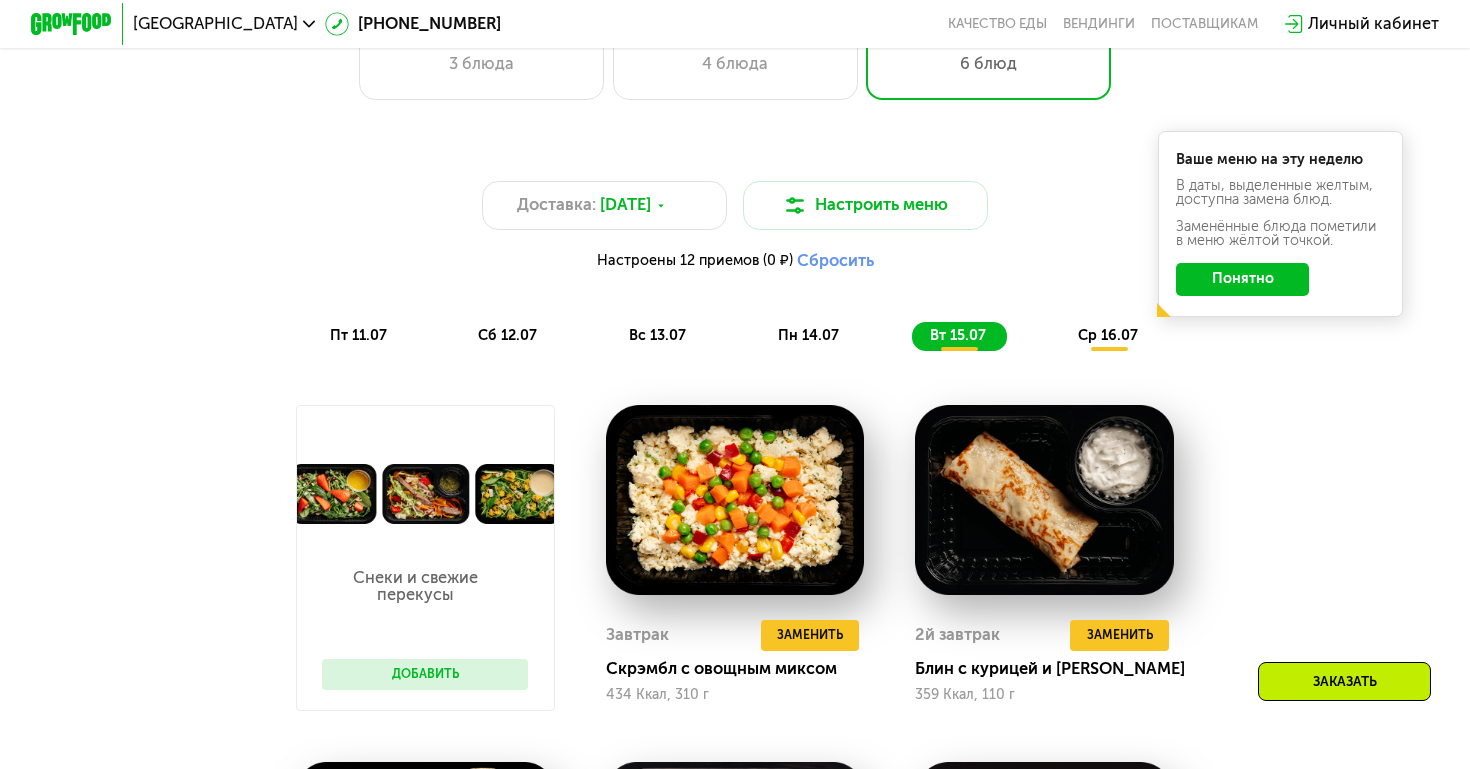 click on "Понятно" 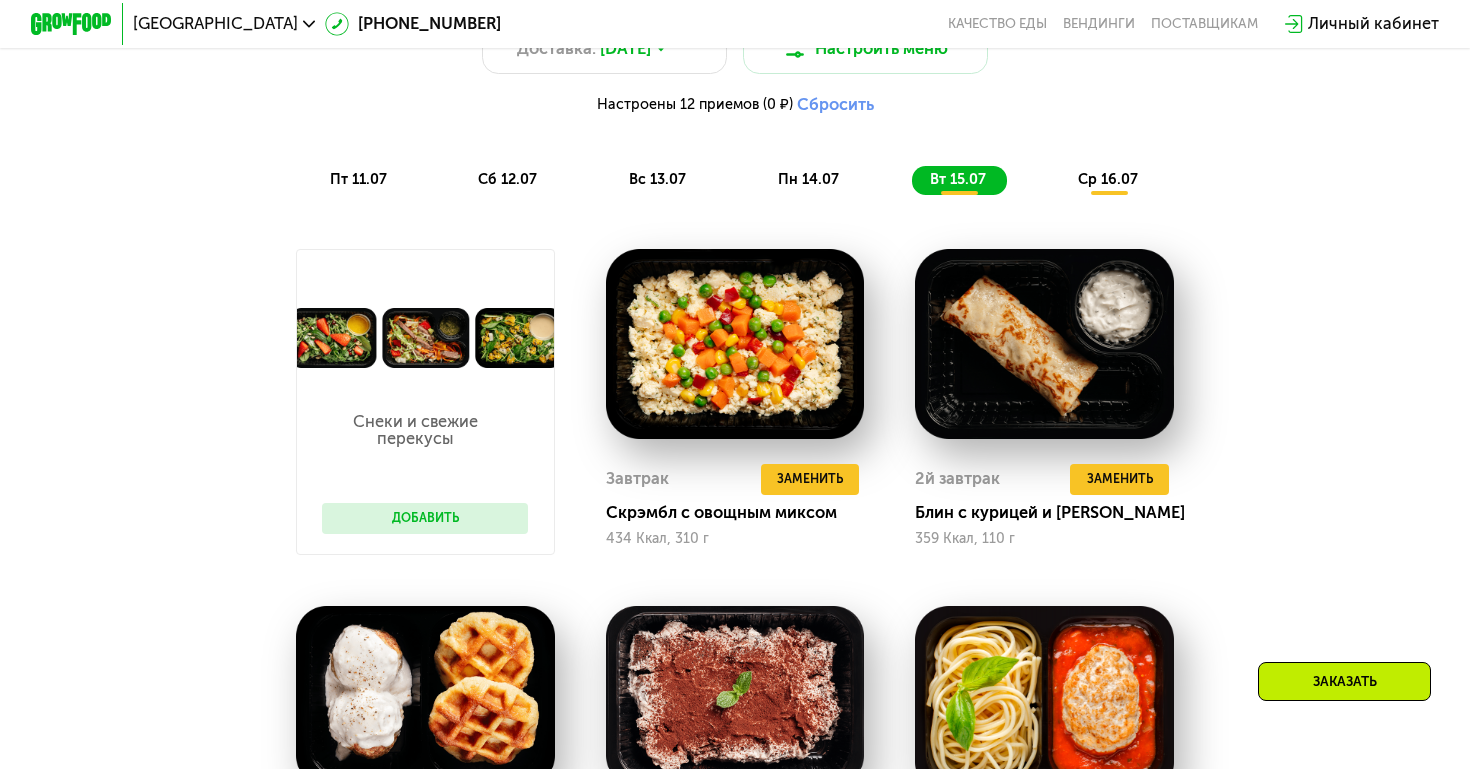 scroll, scrollTop: 1091, scrollLeft: 0, axis: vertical 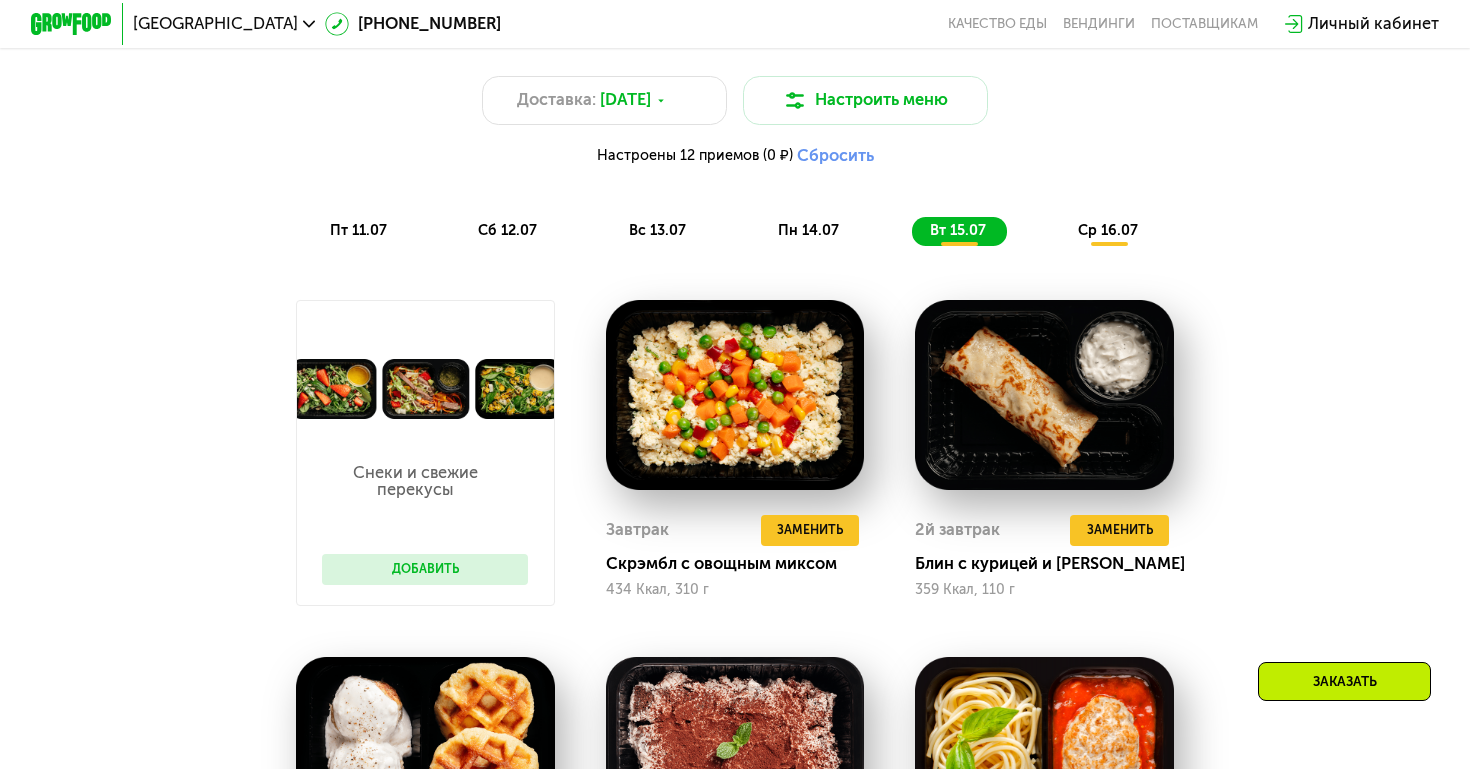 click on "ср 16.07" 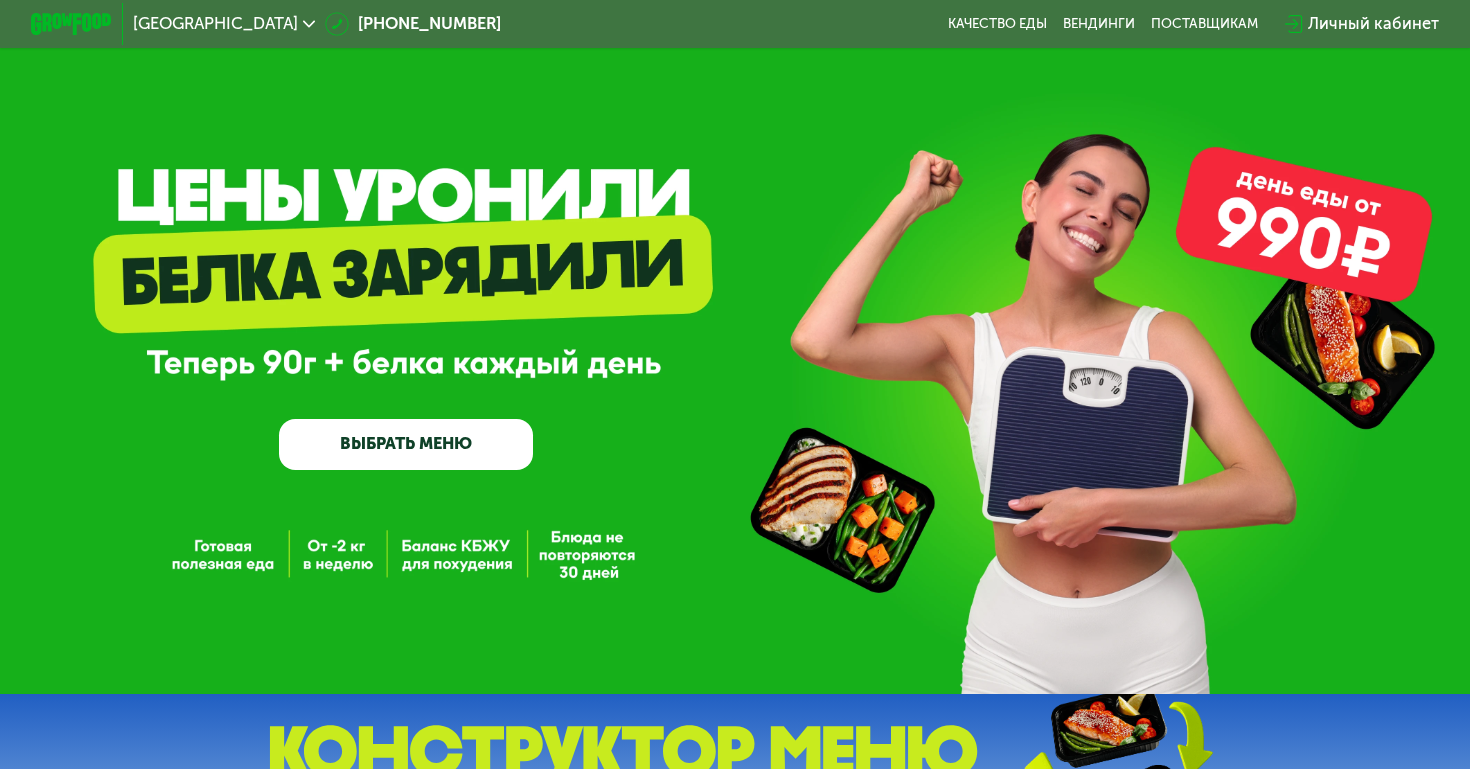 scroll, scrollTop: 0, scrollLeft: 0, axis: both 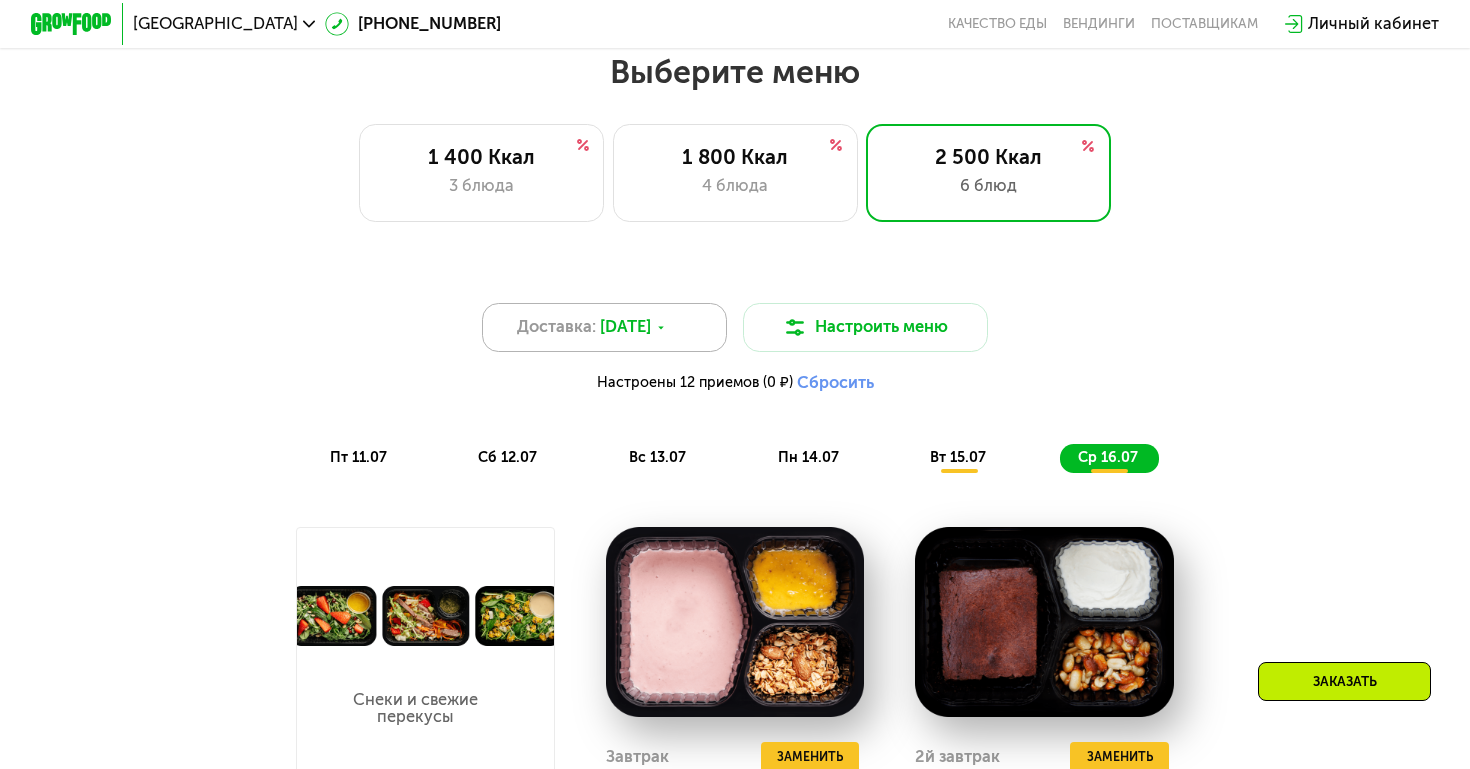 click on "Доставка: [DATE]" at bounding box center (604, 327) 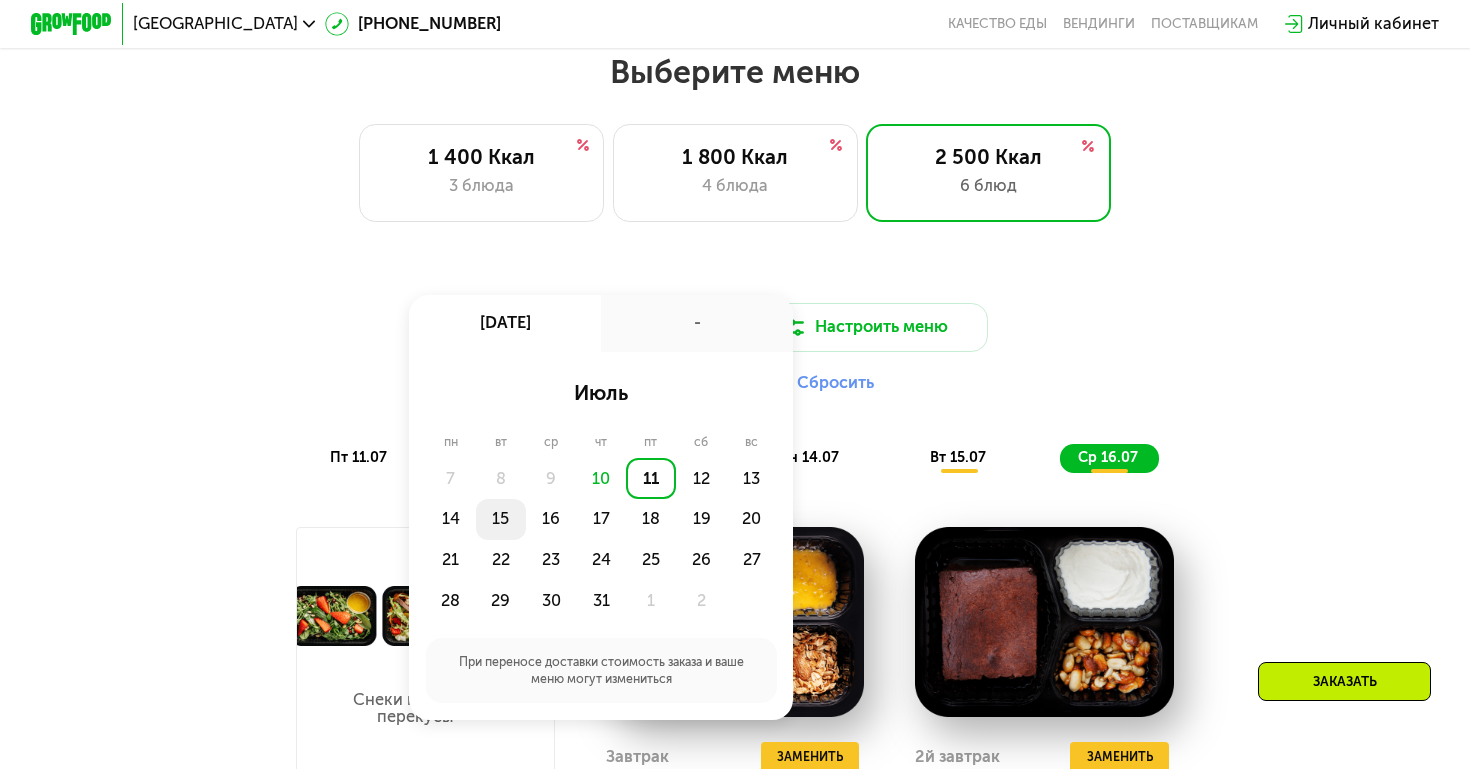 click on "15" 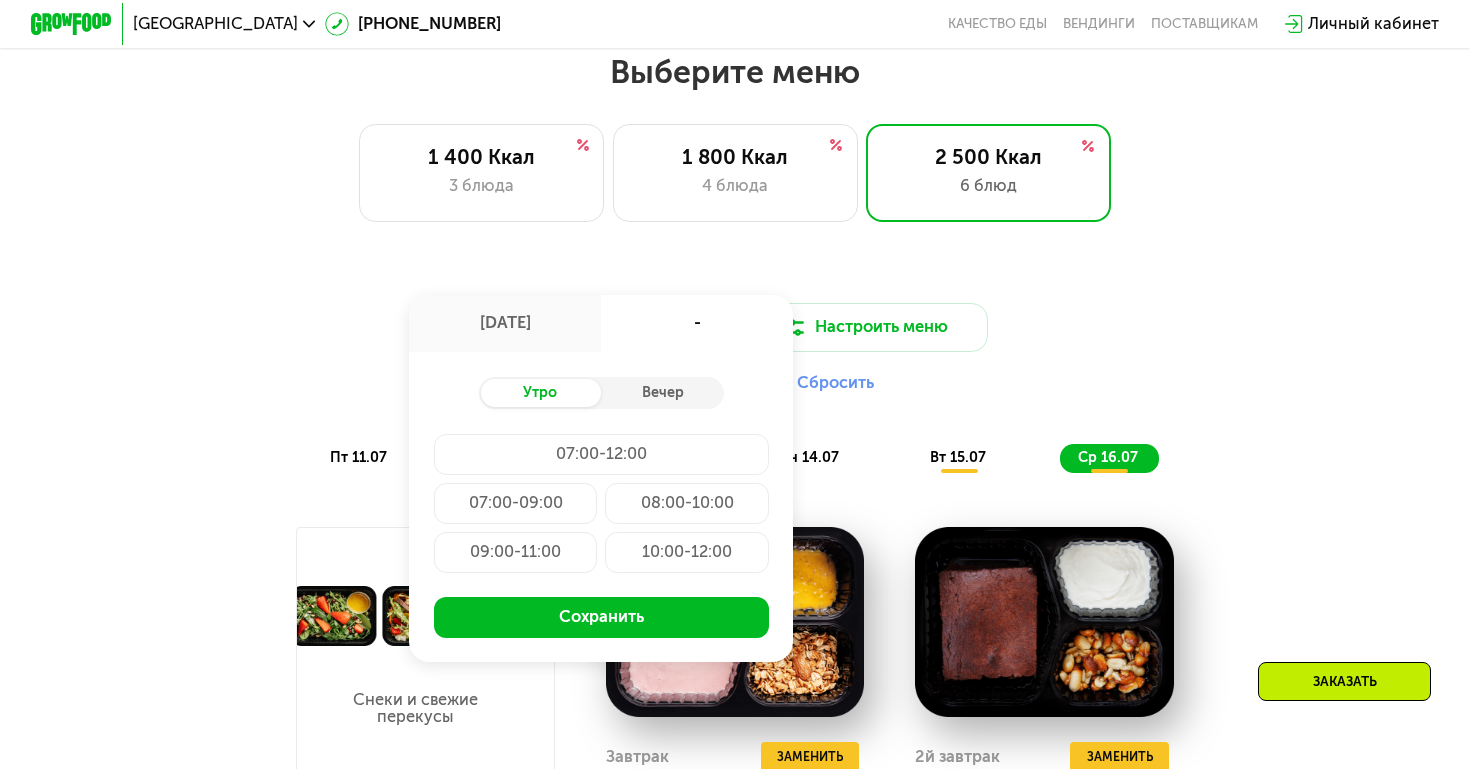 click on "[DATE]" at bounding box center [505, 323] 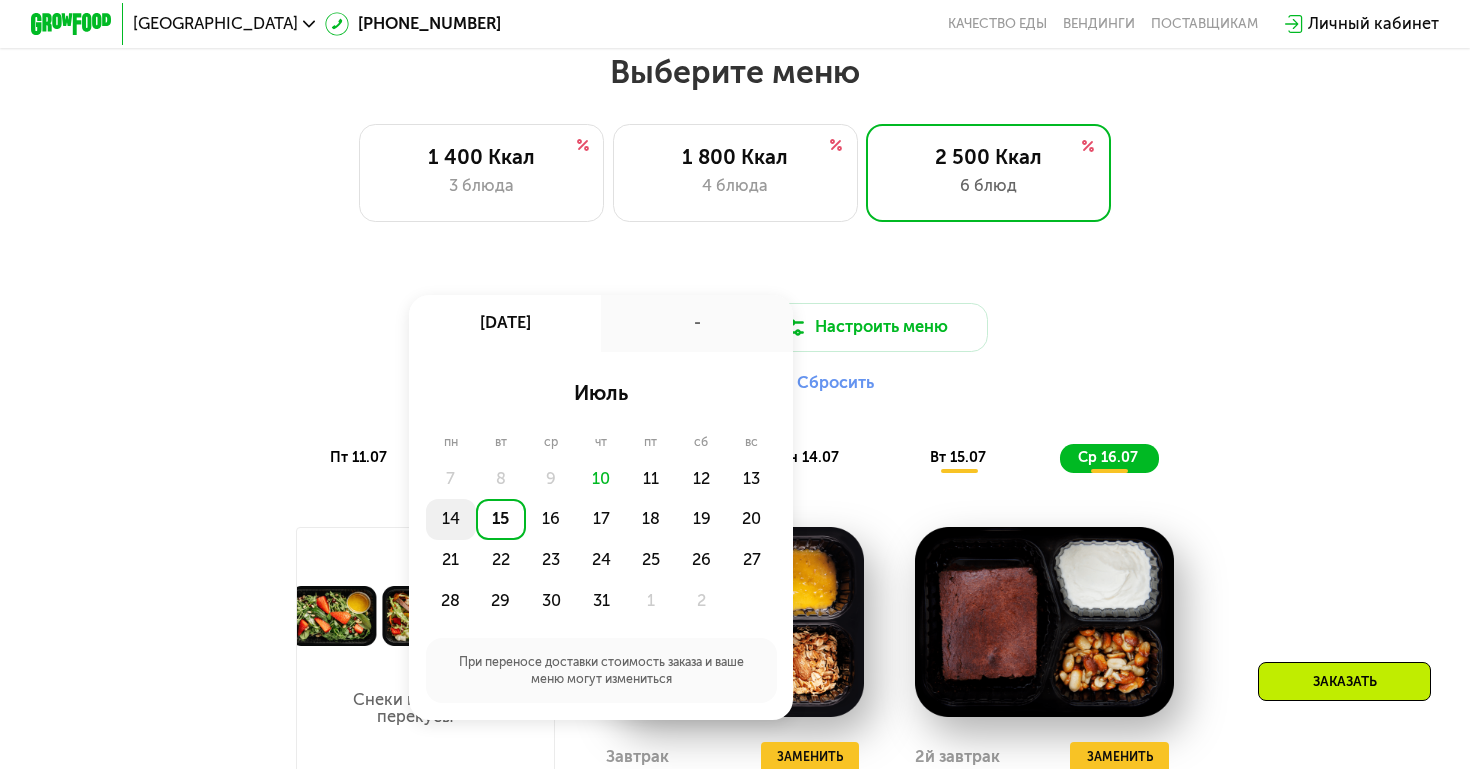 click on "14" 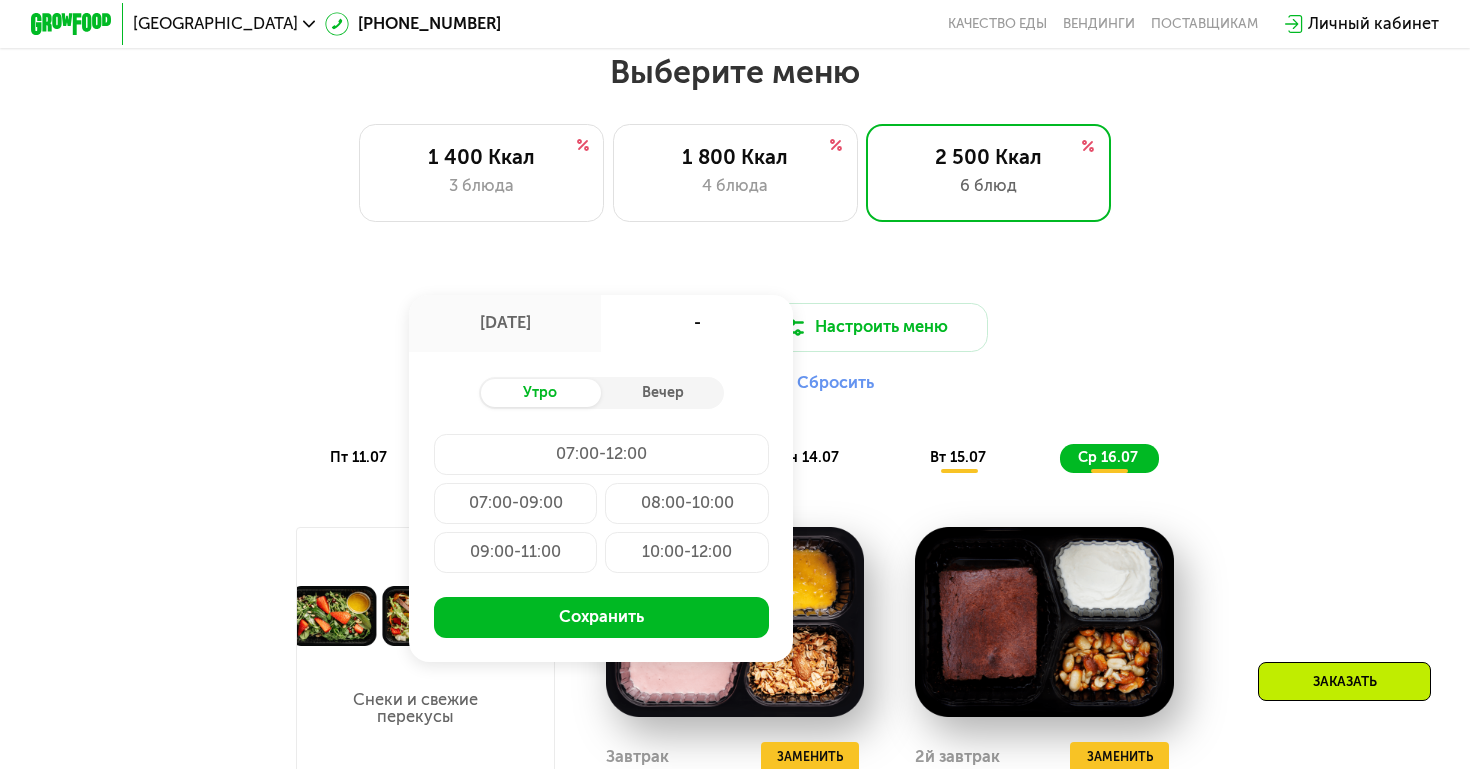 click on "Утро  Вечер" at bounding box center [601, 393] 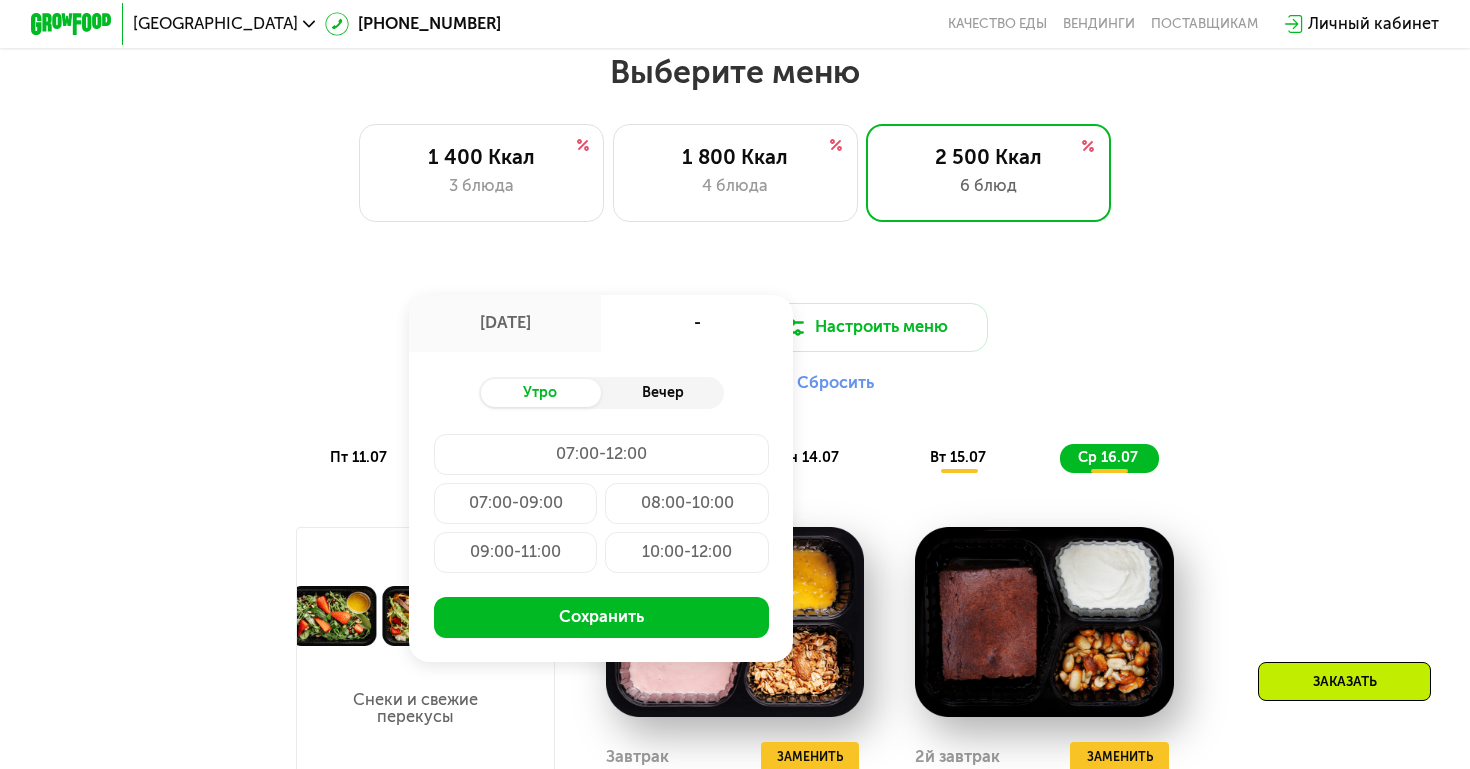 click on "Вечер" at bounding box center [662, 393] 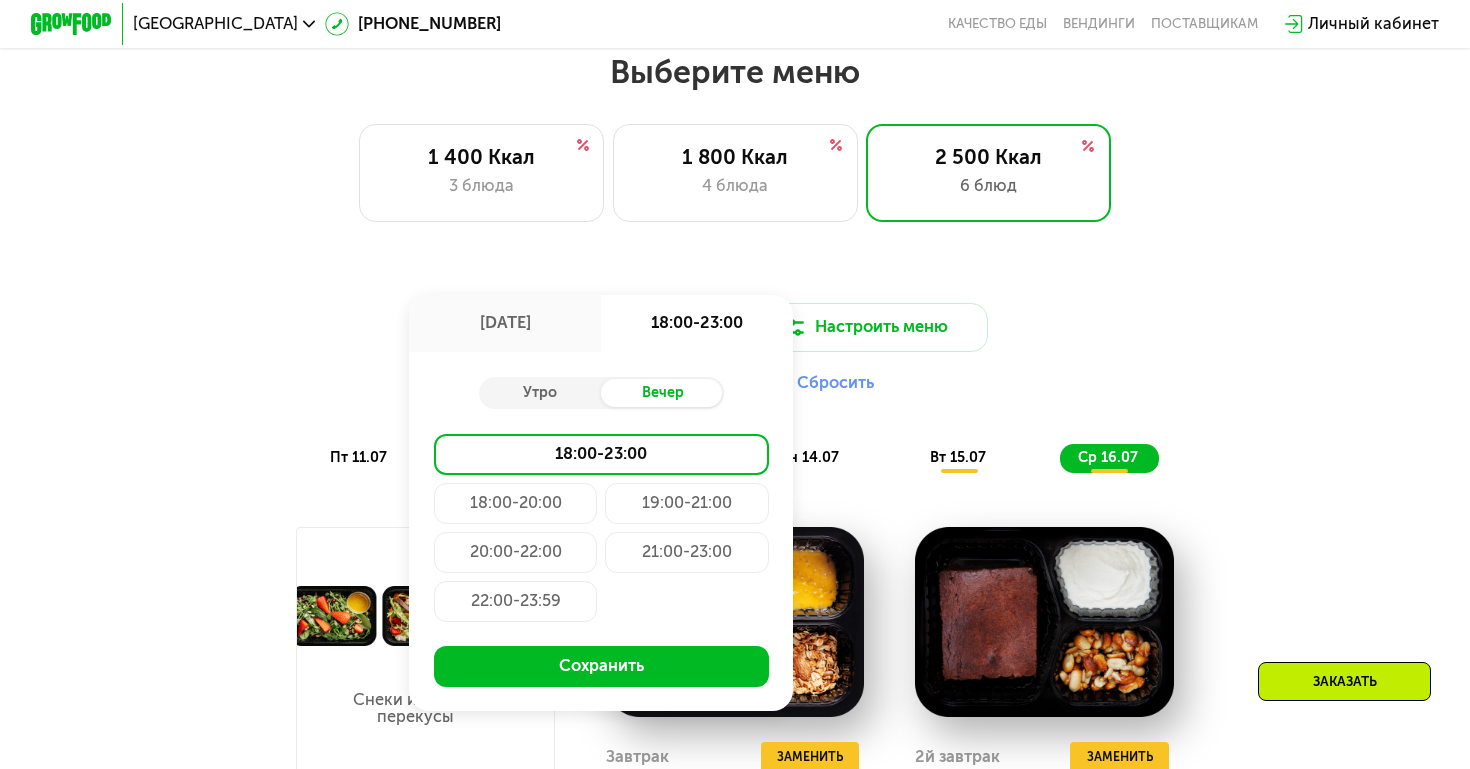 click on "22:00-23:59" 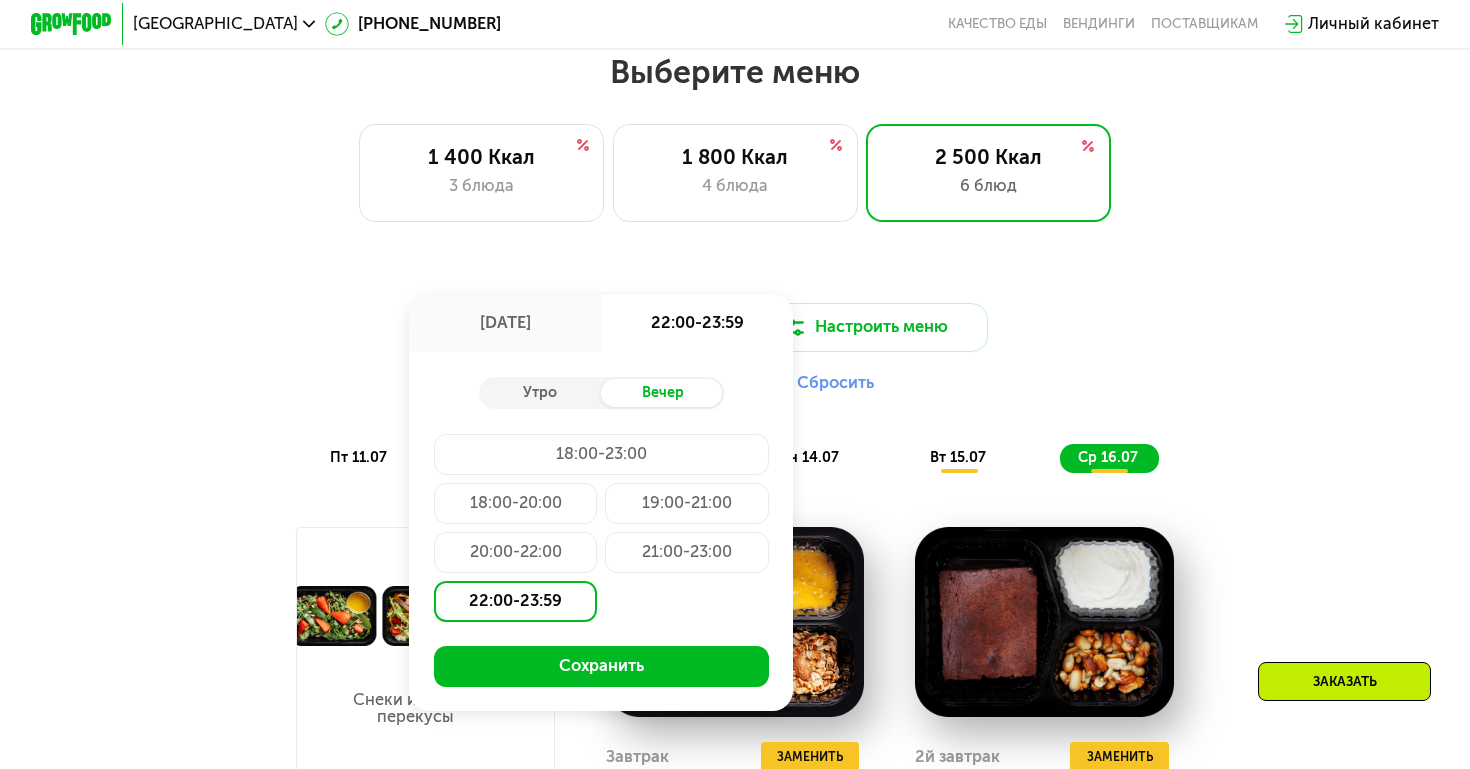 click on "21:00-23:00" 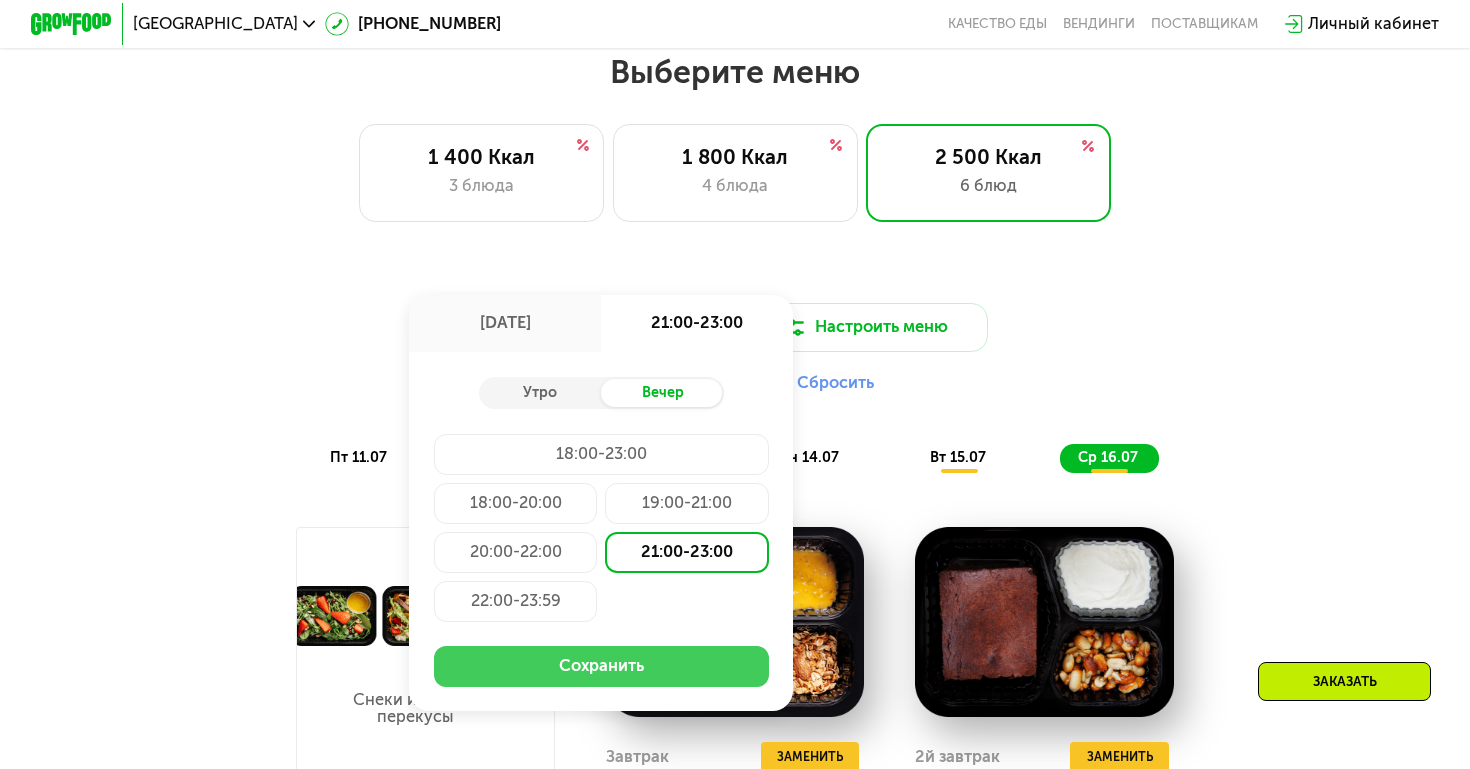 click on "Сохранить" at bounding box center (601, 666) 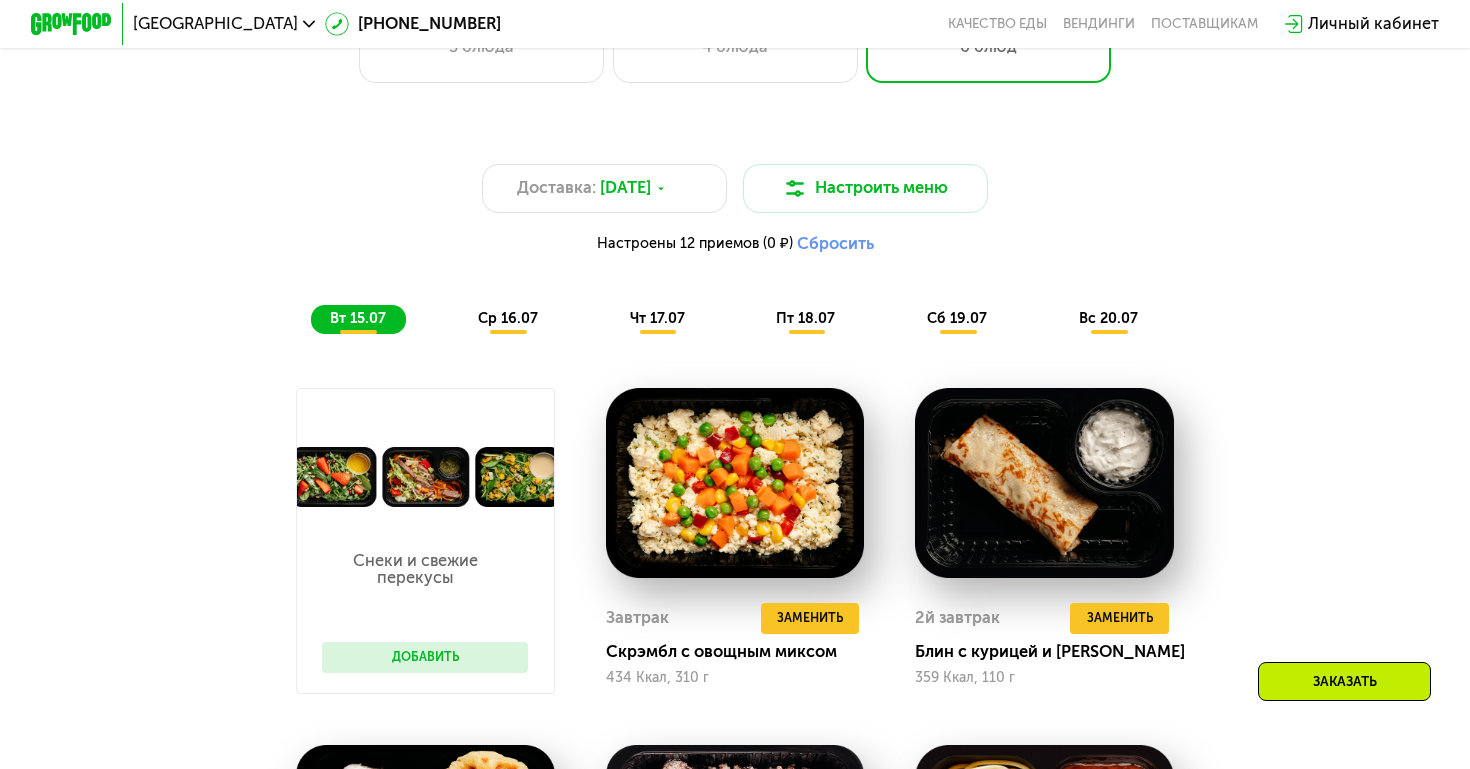 scroll, scrollTop: 1008, scrollLeft: 0, axis: vertical 